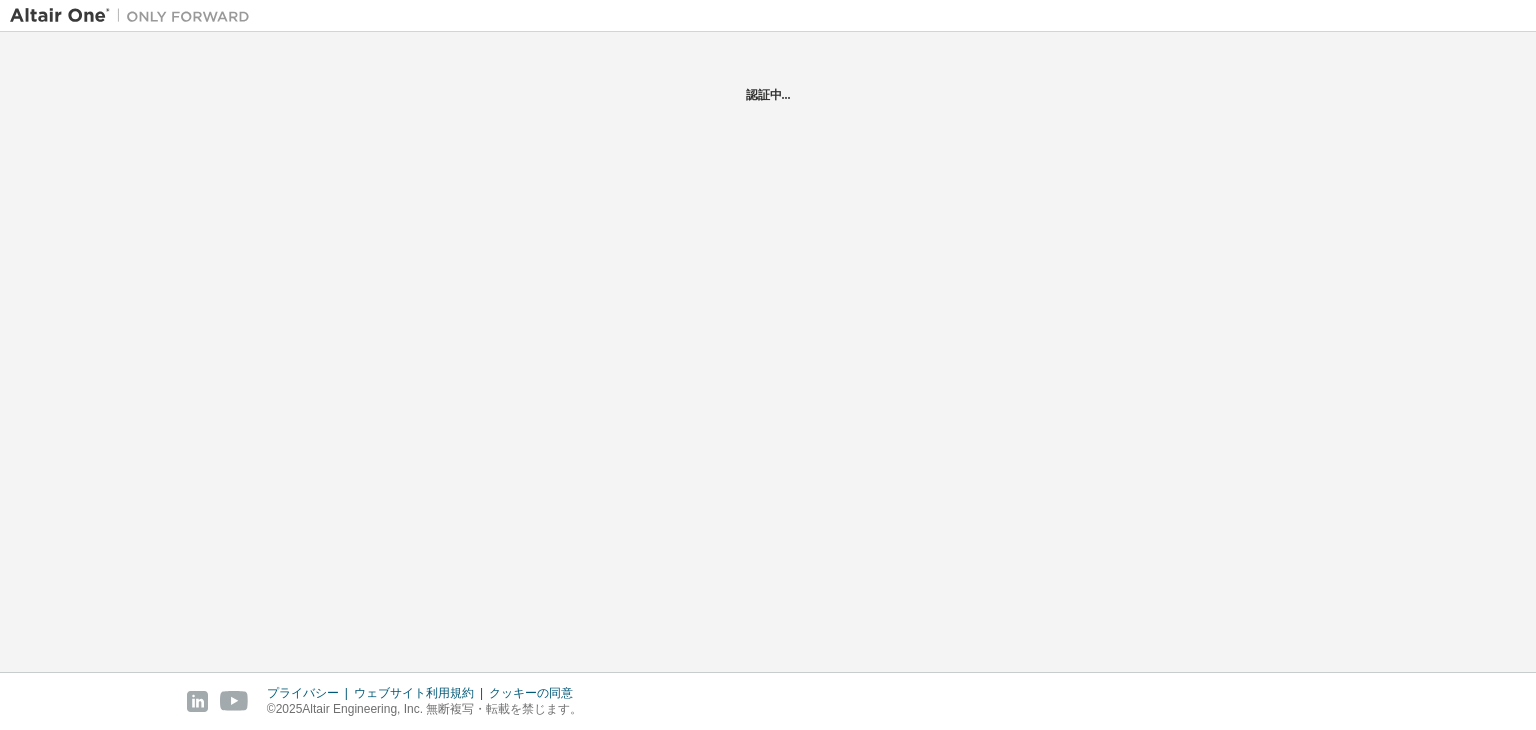 scroll, scrollTop: 0, scrollLeft: 0, axis: both 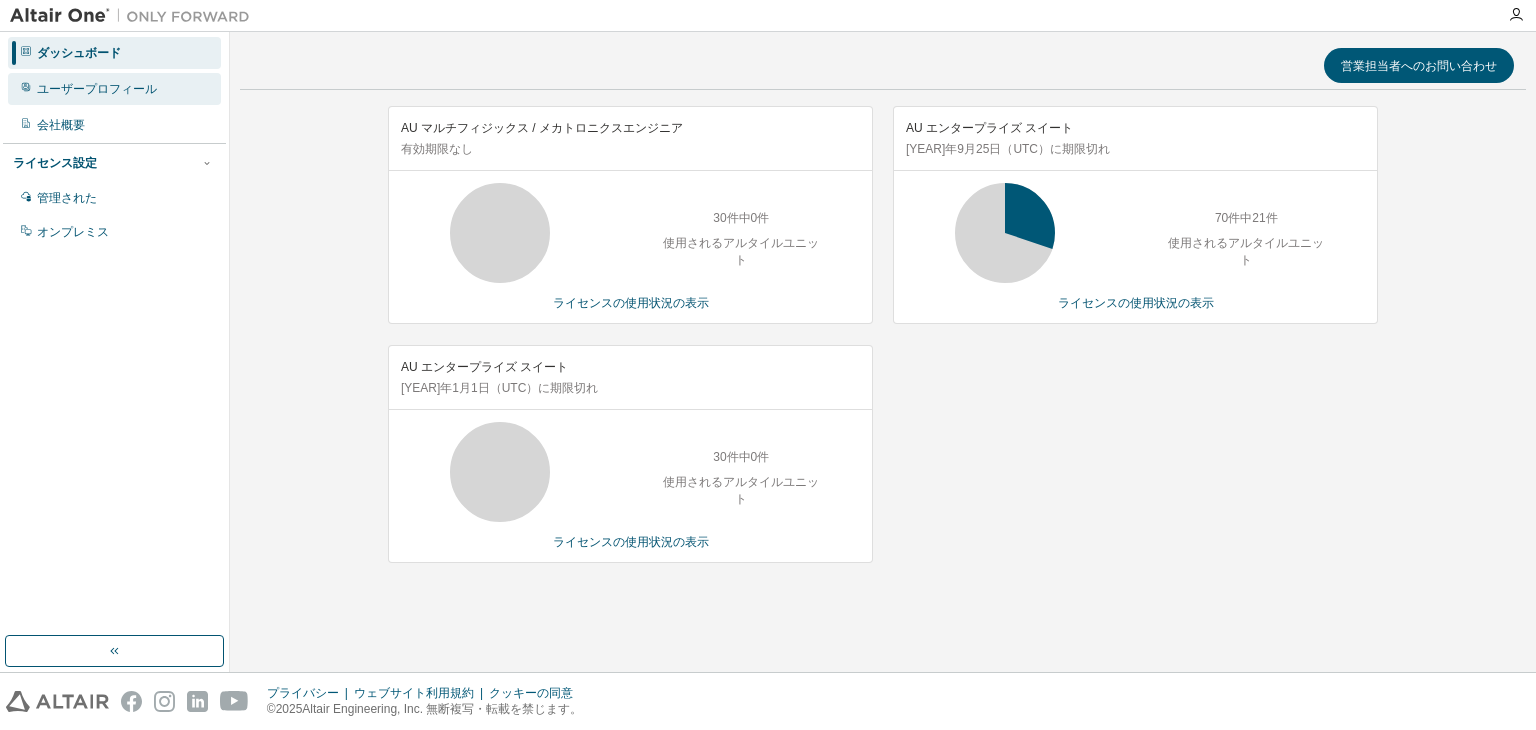 click on "ユーザープロフィール" at bounding box center (97, 89) 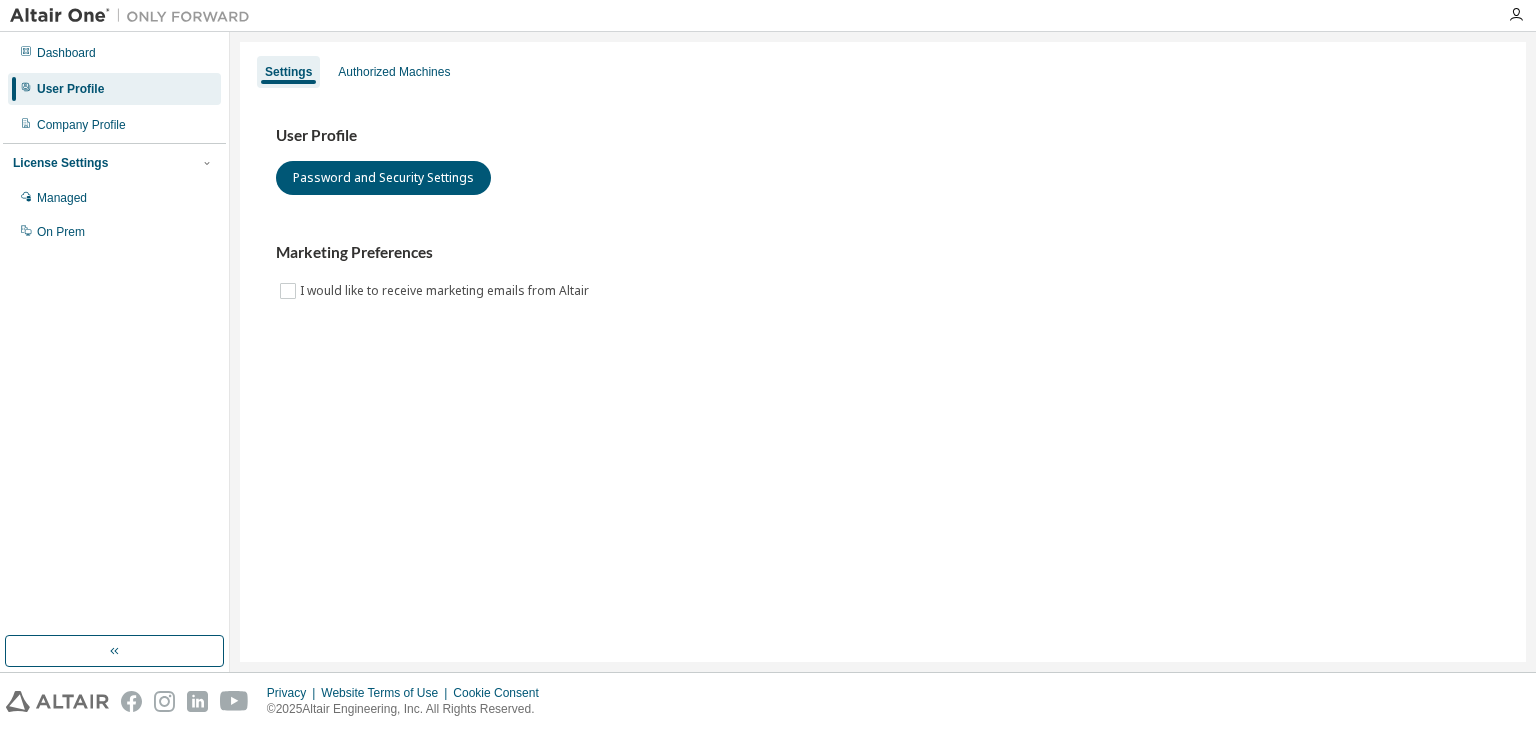 scroll, scrollTop: 0, scrollLeft: 0, axis: both 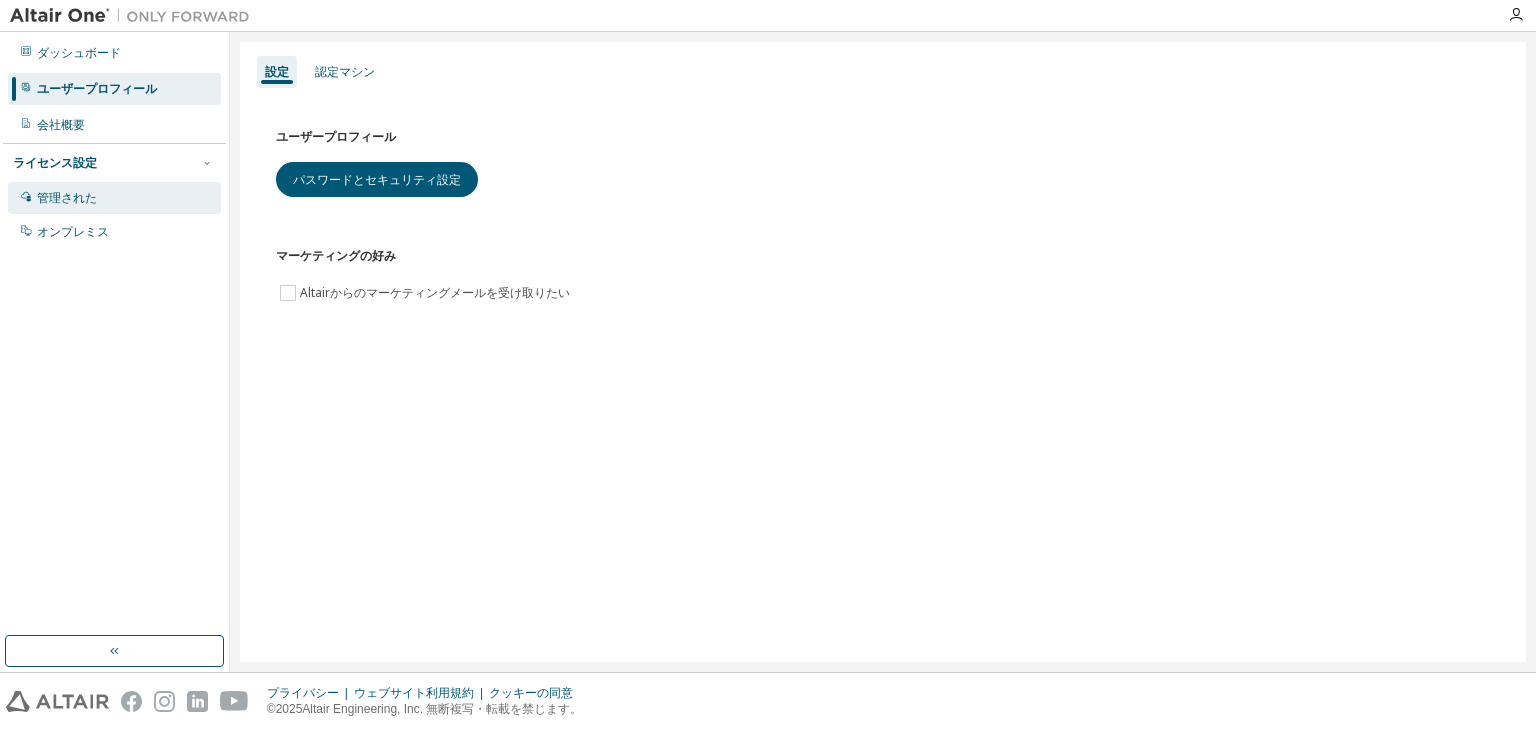 click on "管理された" at bounding box center [67, 198] 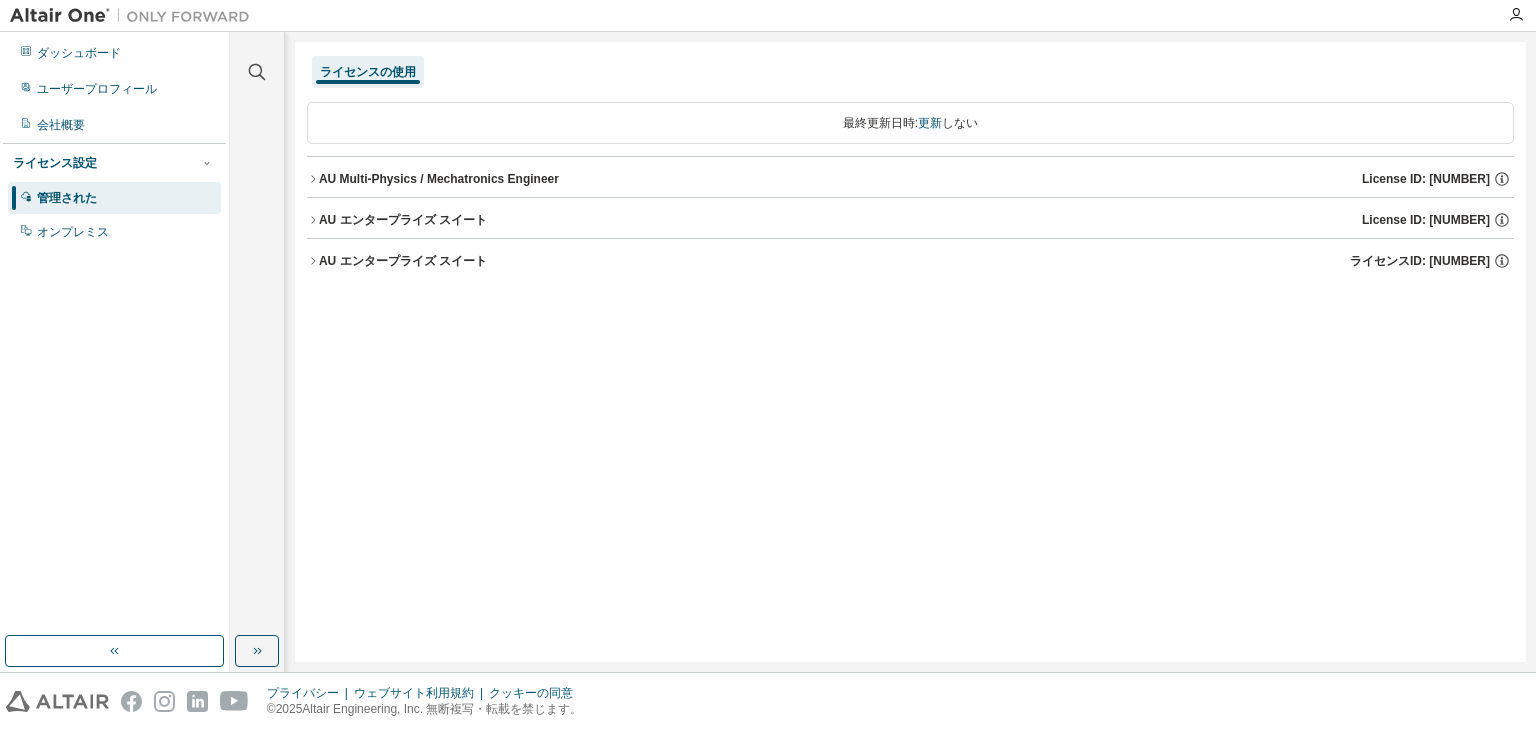 click on "AU エンタープライズ スイート" at bounding box center [403, 220] 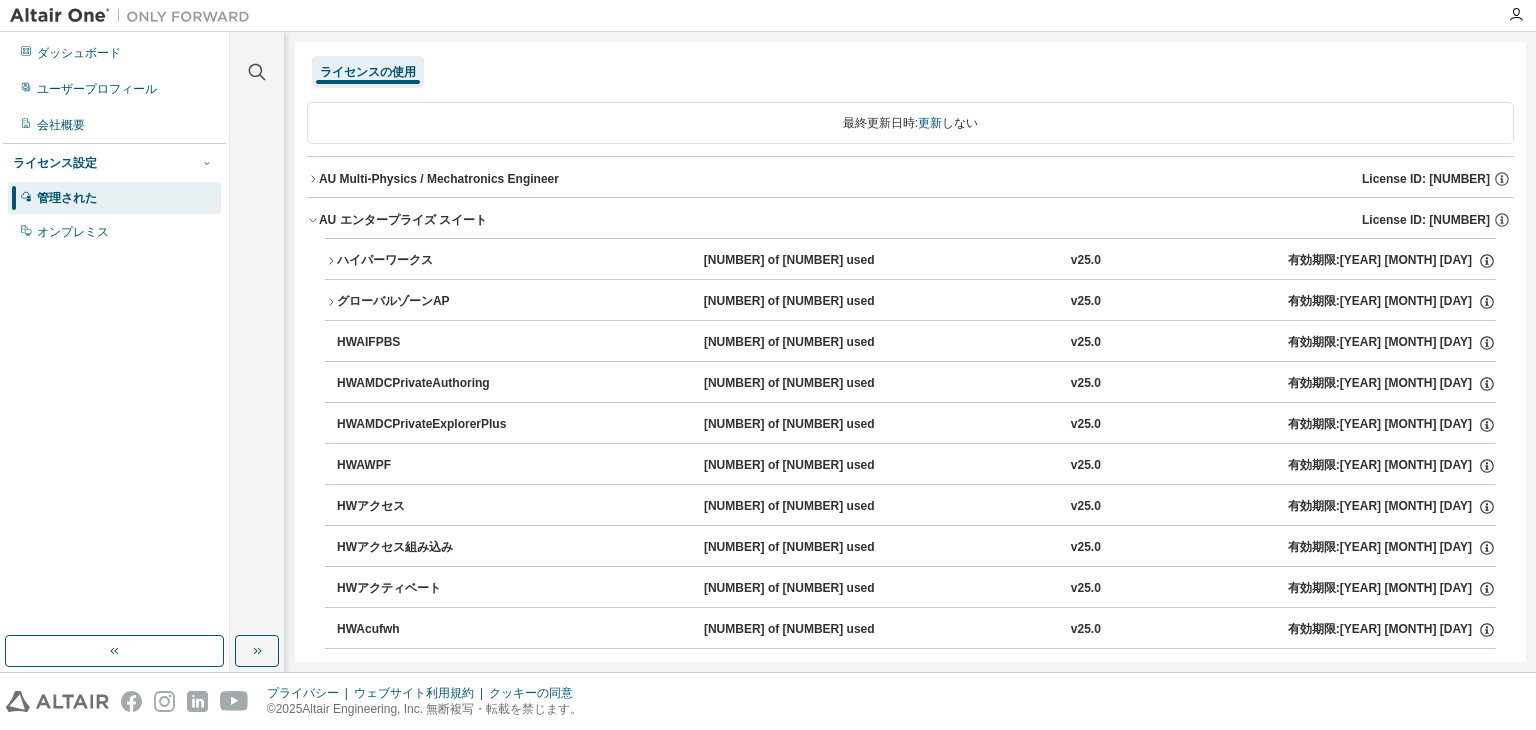 click on "AU エンタープライズ スイート" at bounding box center [403, 220] 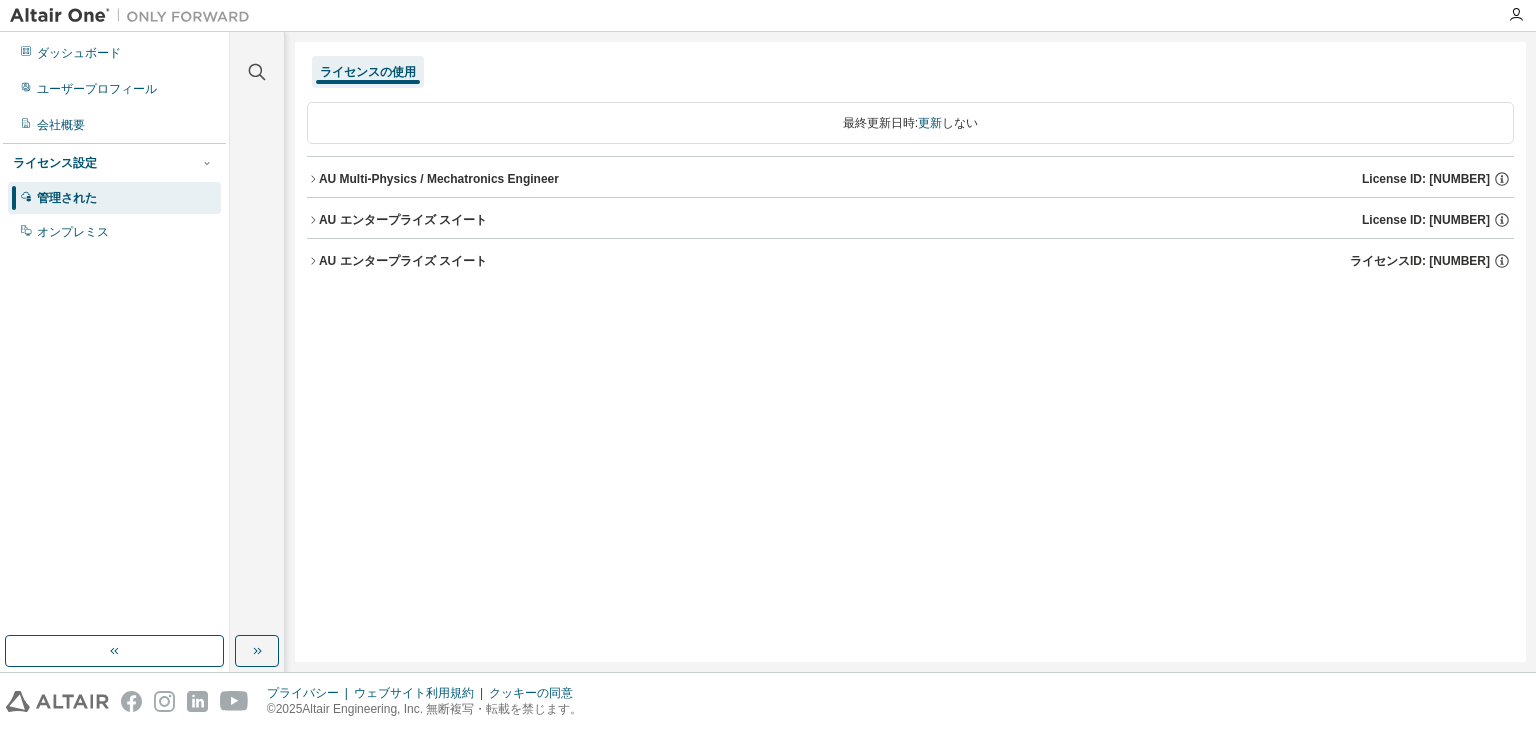 click on "AU エンタープライズ スイート" at bounding box center (403, 220) 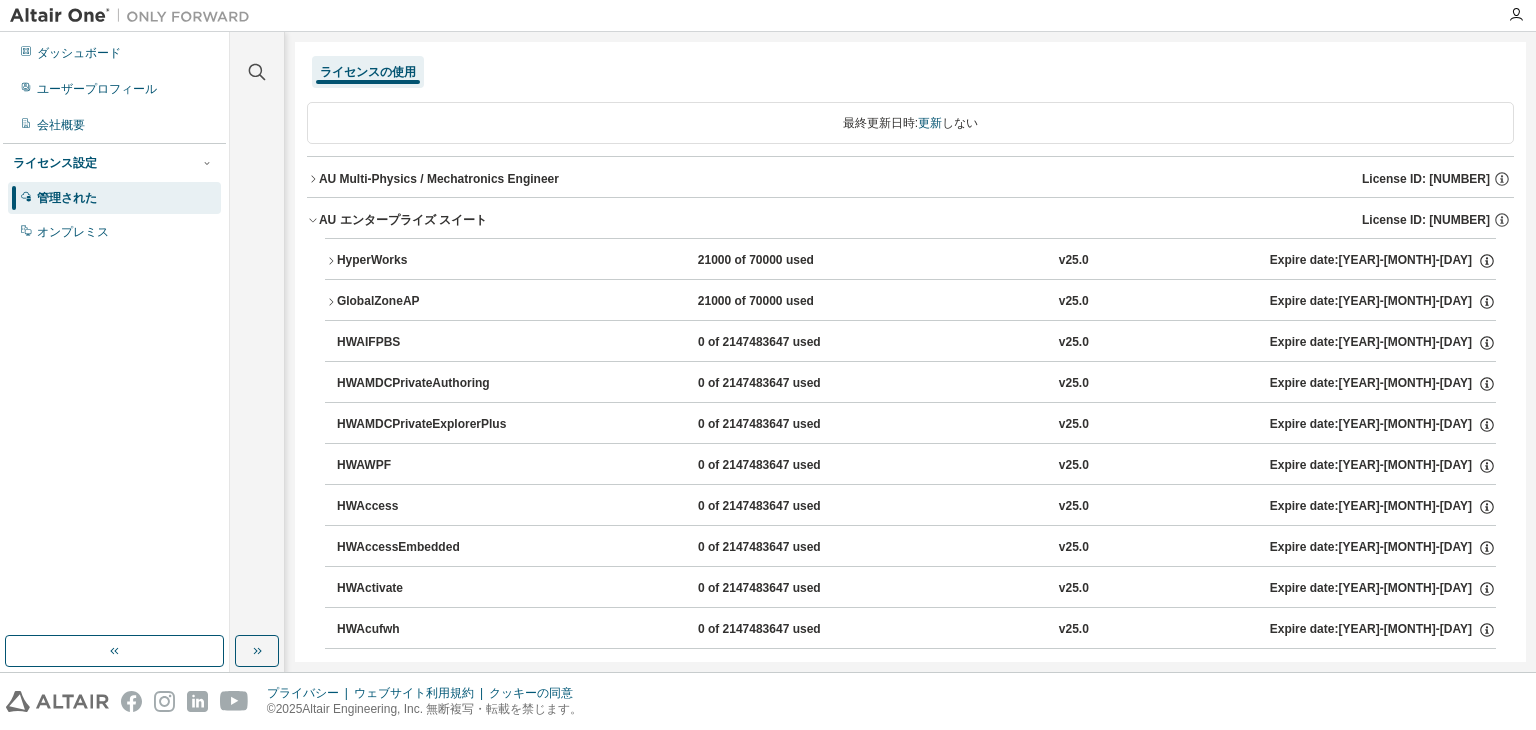 click on "AU エンタープライズ スイート" at bounding box center [403, 220] 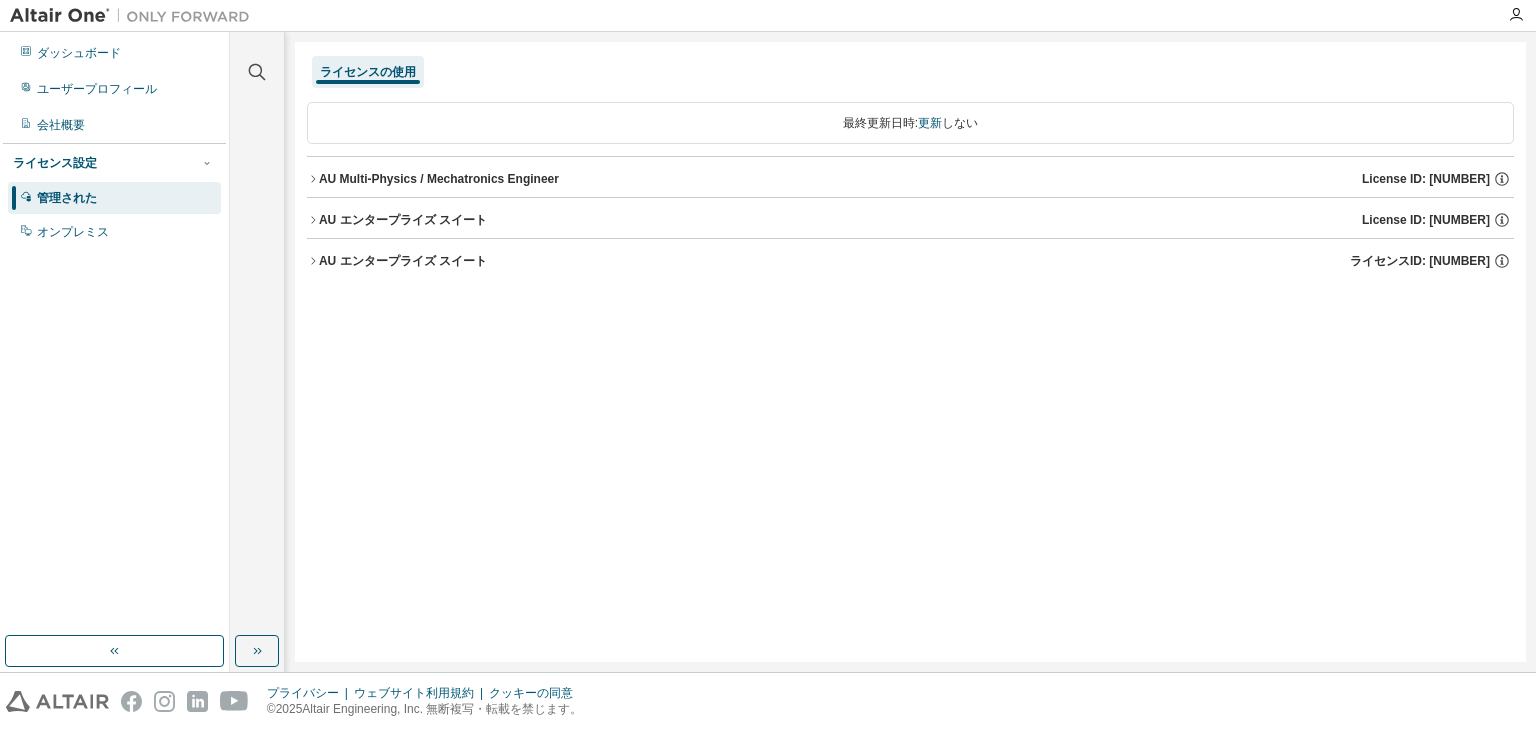 click on "AU エンタープライズ スイート ライセンスID: 133936" at bounding box center (910, 220) 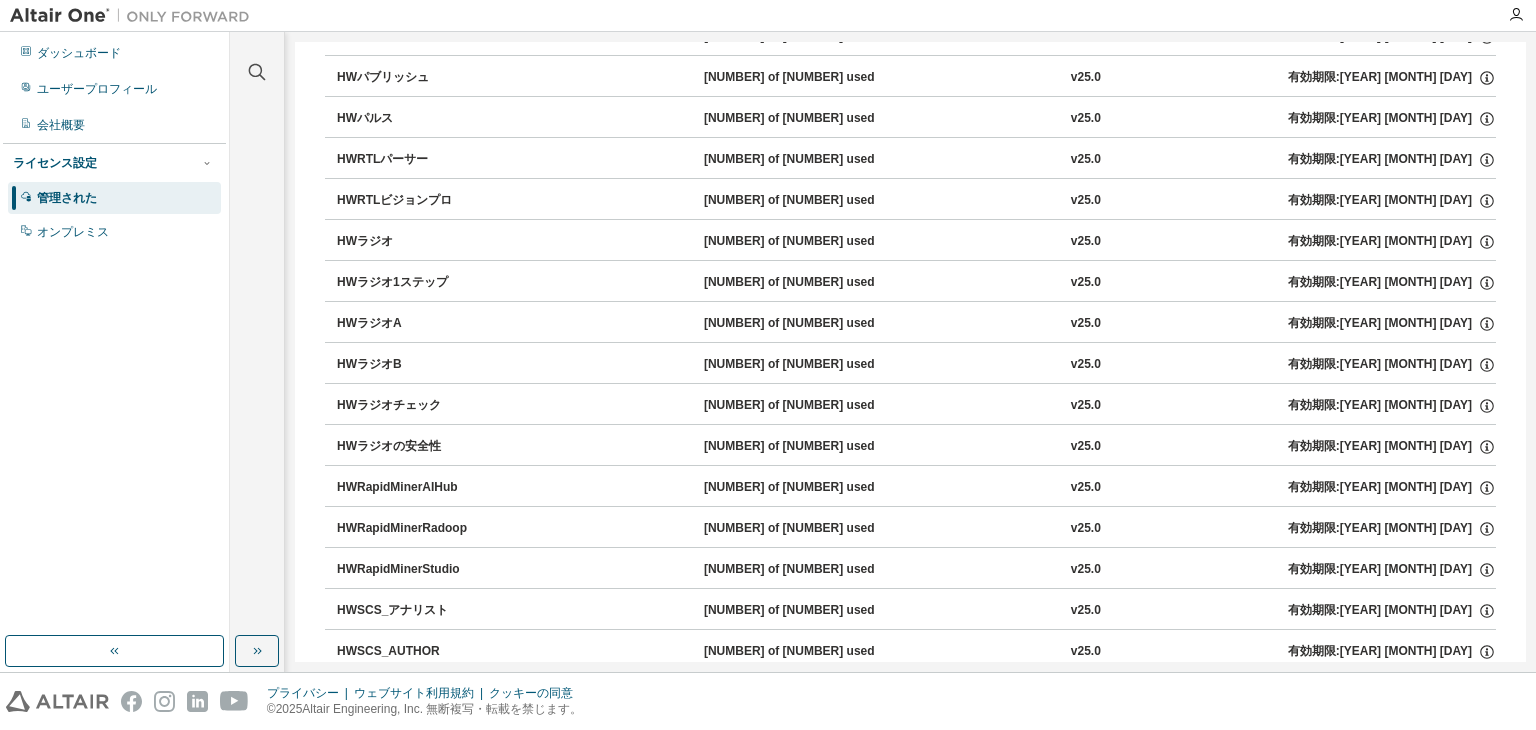 scroll, scrollTop: 9749, scrollLeft: 0, axis: vertical 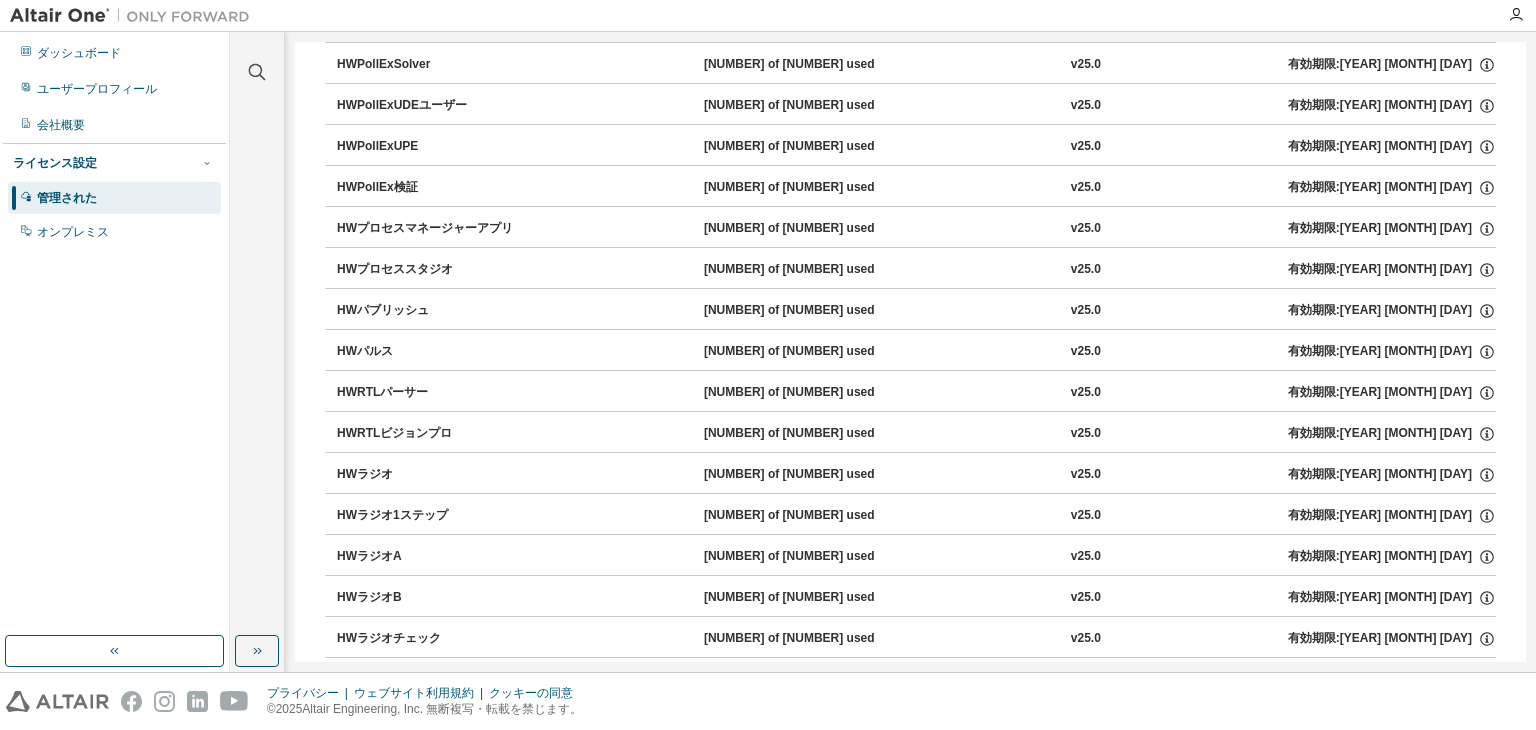 click on "ライセンス設定 管理された オンプレミス" at bounding box center (114, 196) 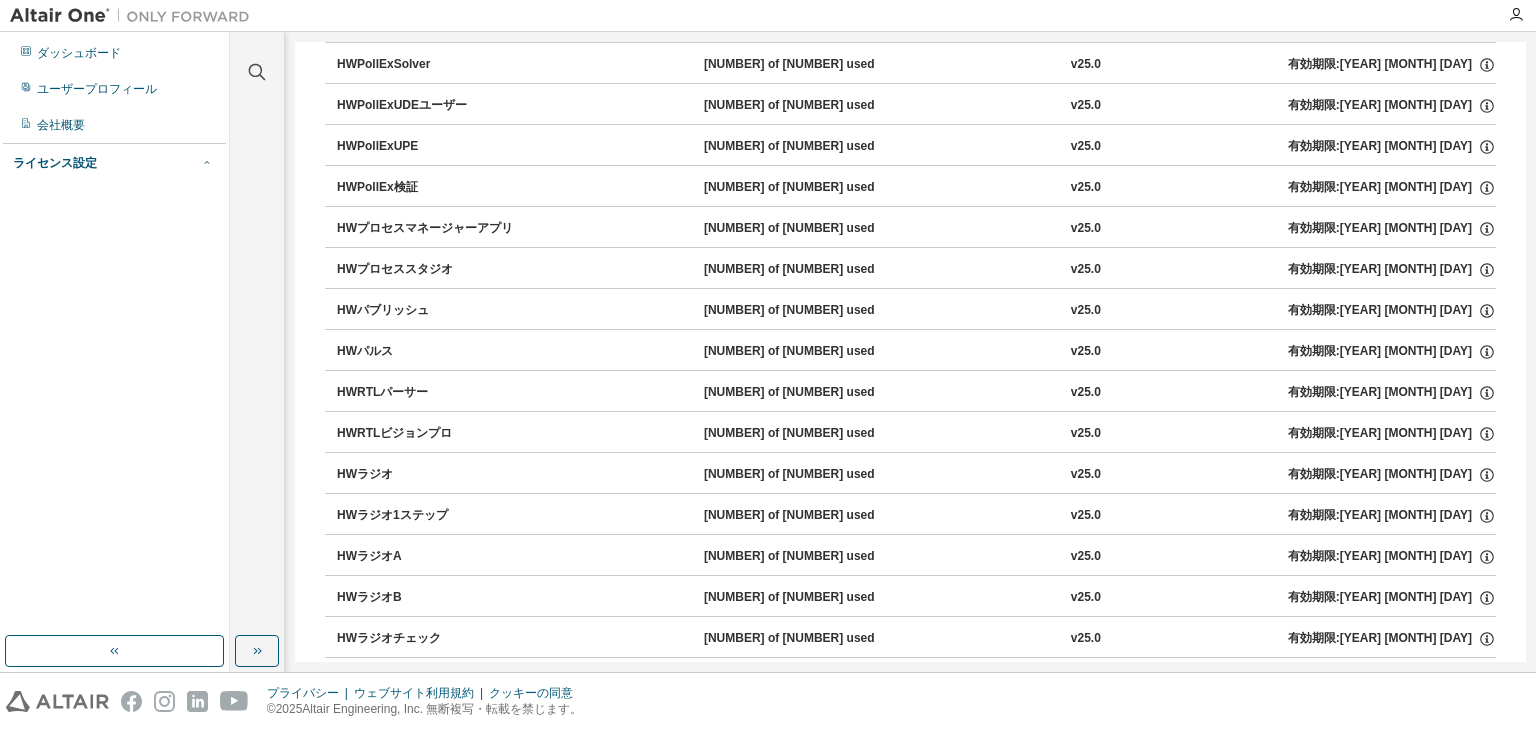 click at bounding box center [207, 163] 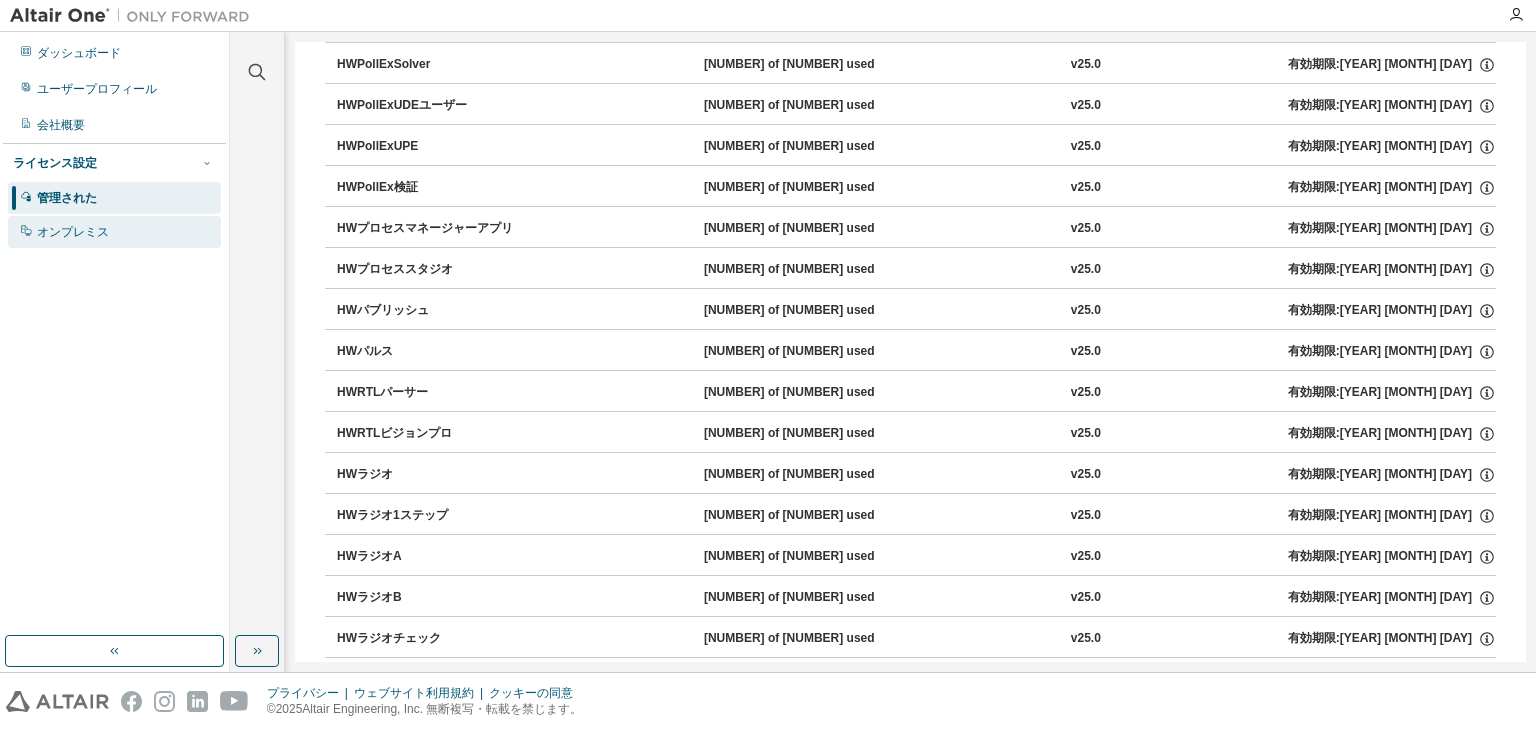 click on "オンプレミス" at bounding box center [114, 232] 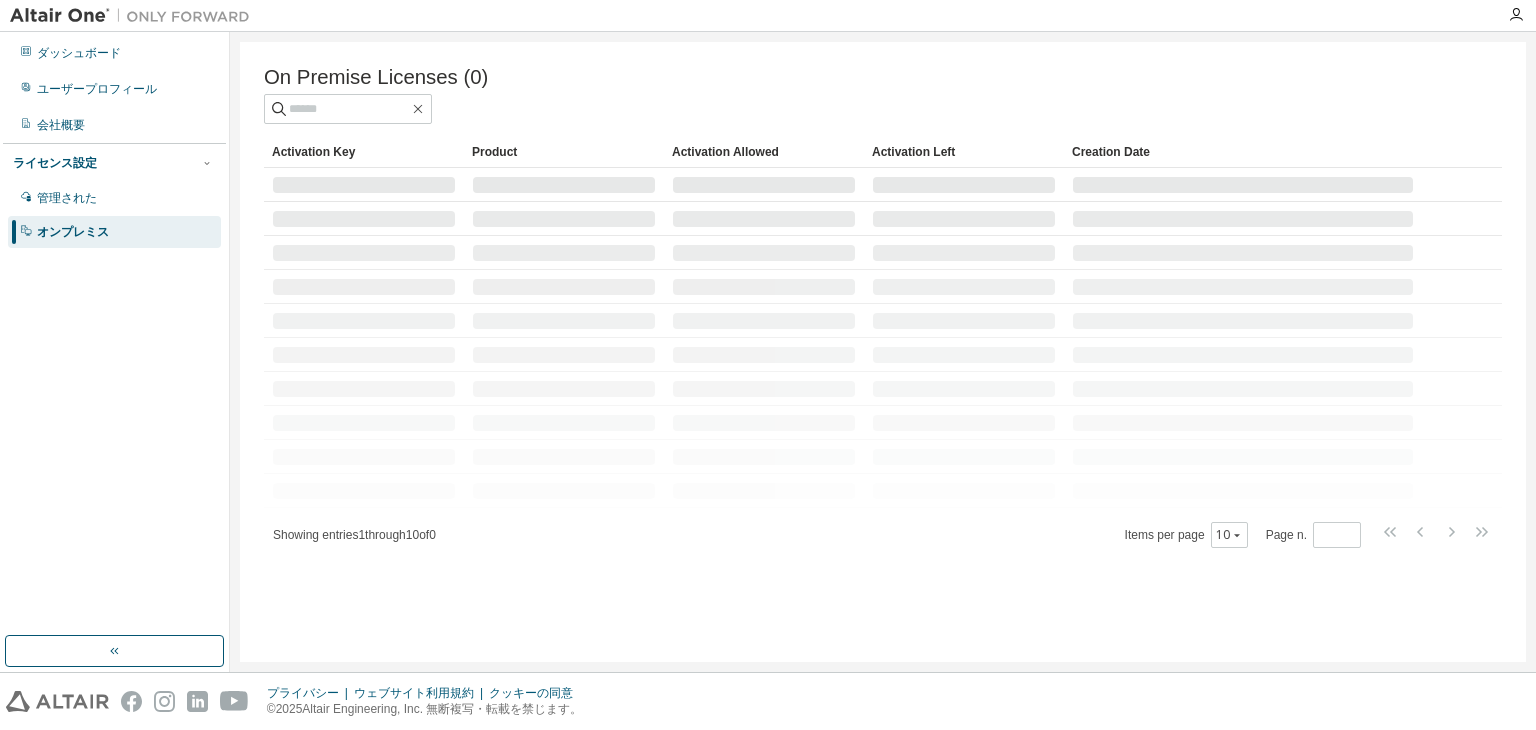 scroll, scrollTop: 0, scrollLeft: 0, axis: both 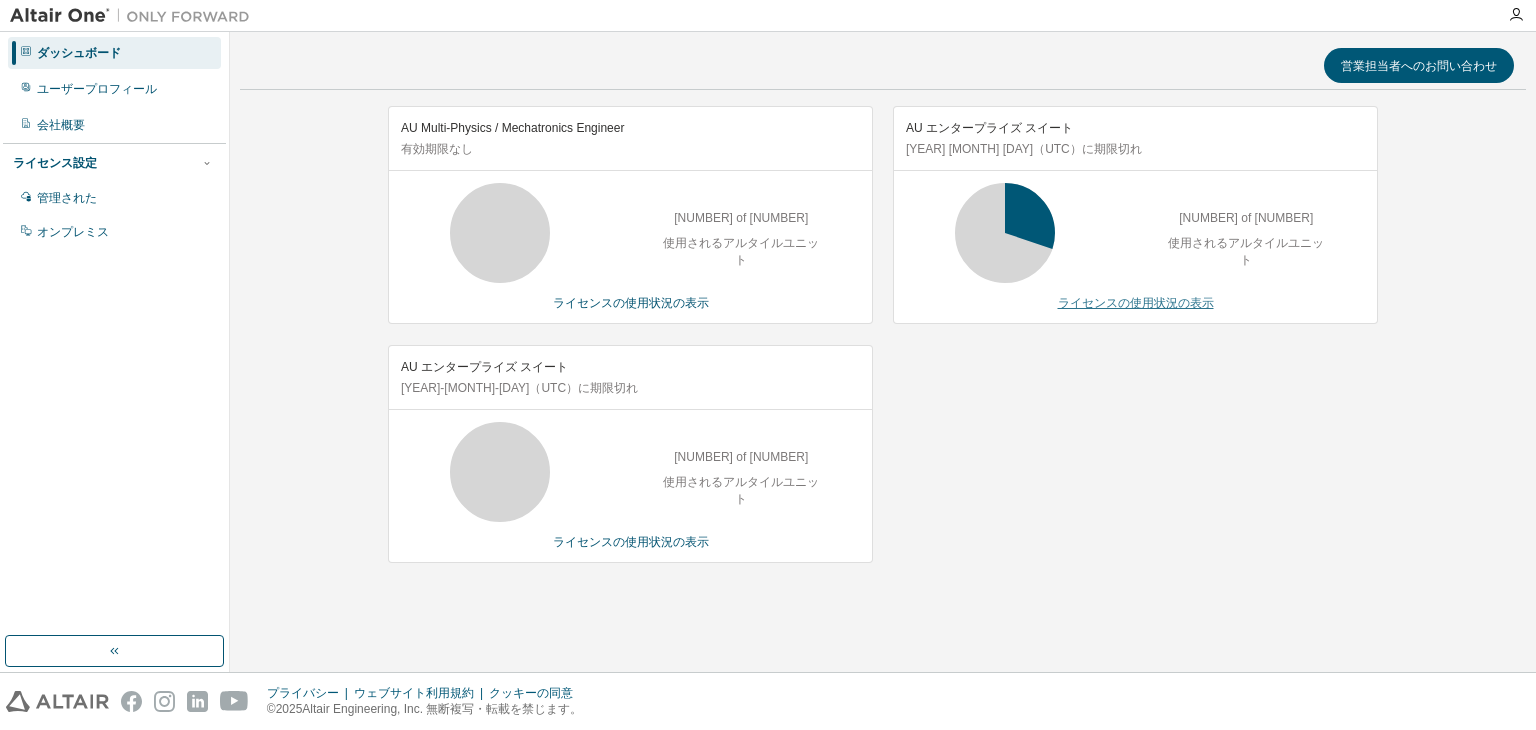 click on "ライセンスの使用状況の表示" at bounding box center (1136, 303) 